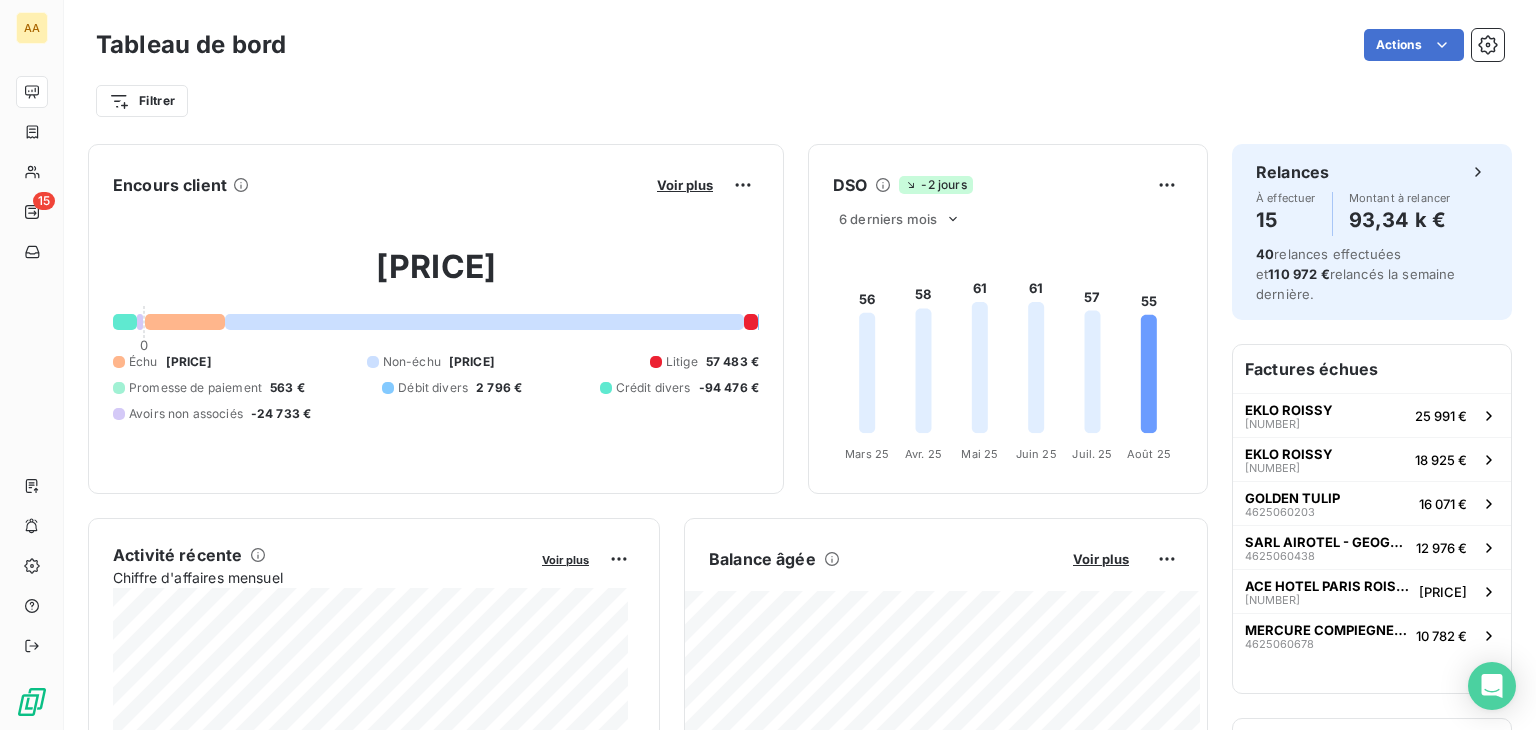 scroll, scrollTop: 0, scrollLeft: 0, axis: both 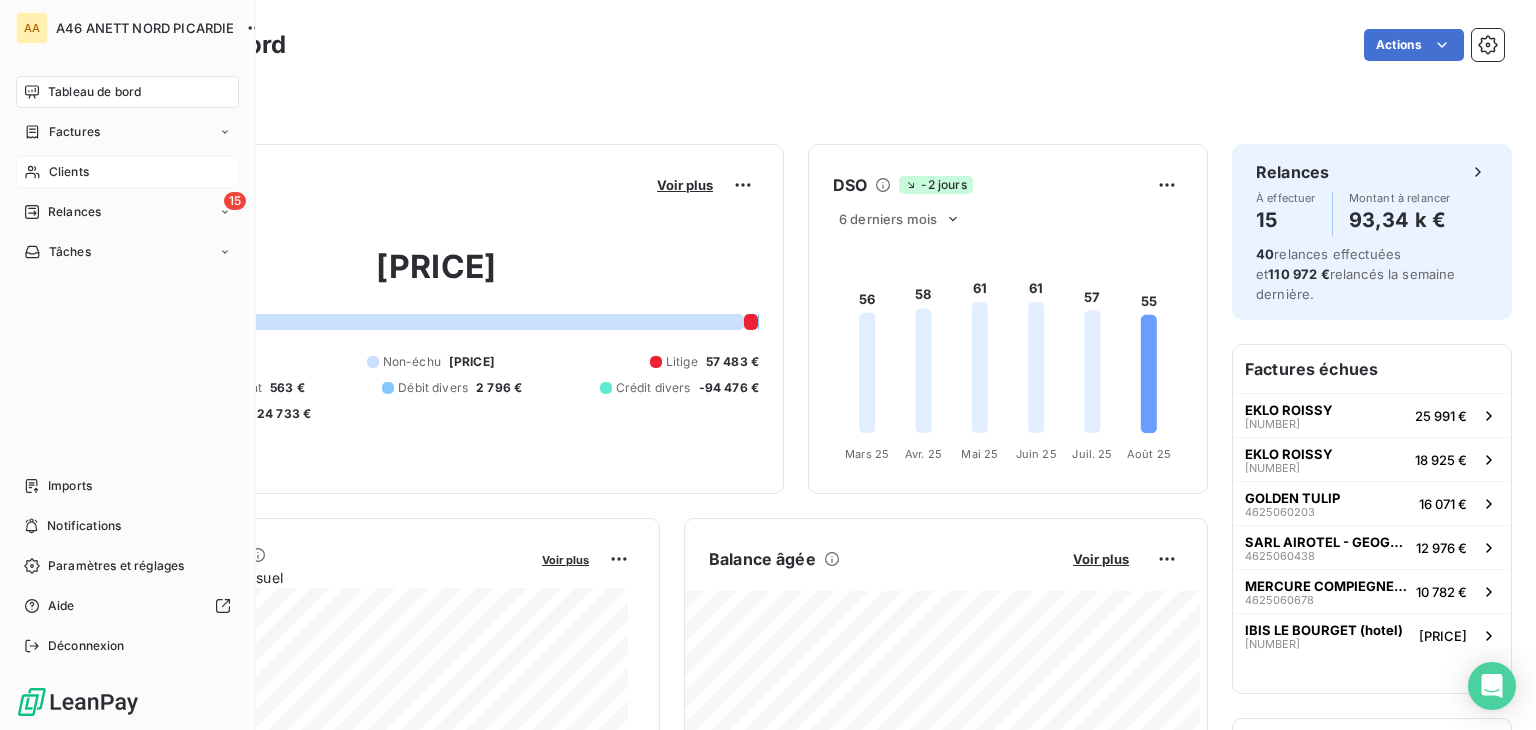 click on "Clients" at bounding box center (127, 172) 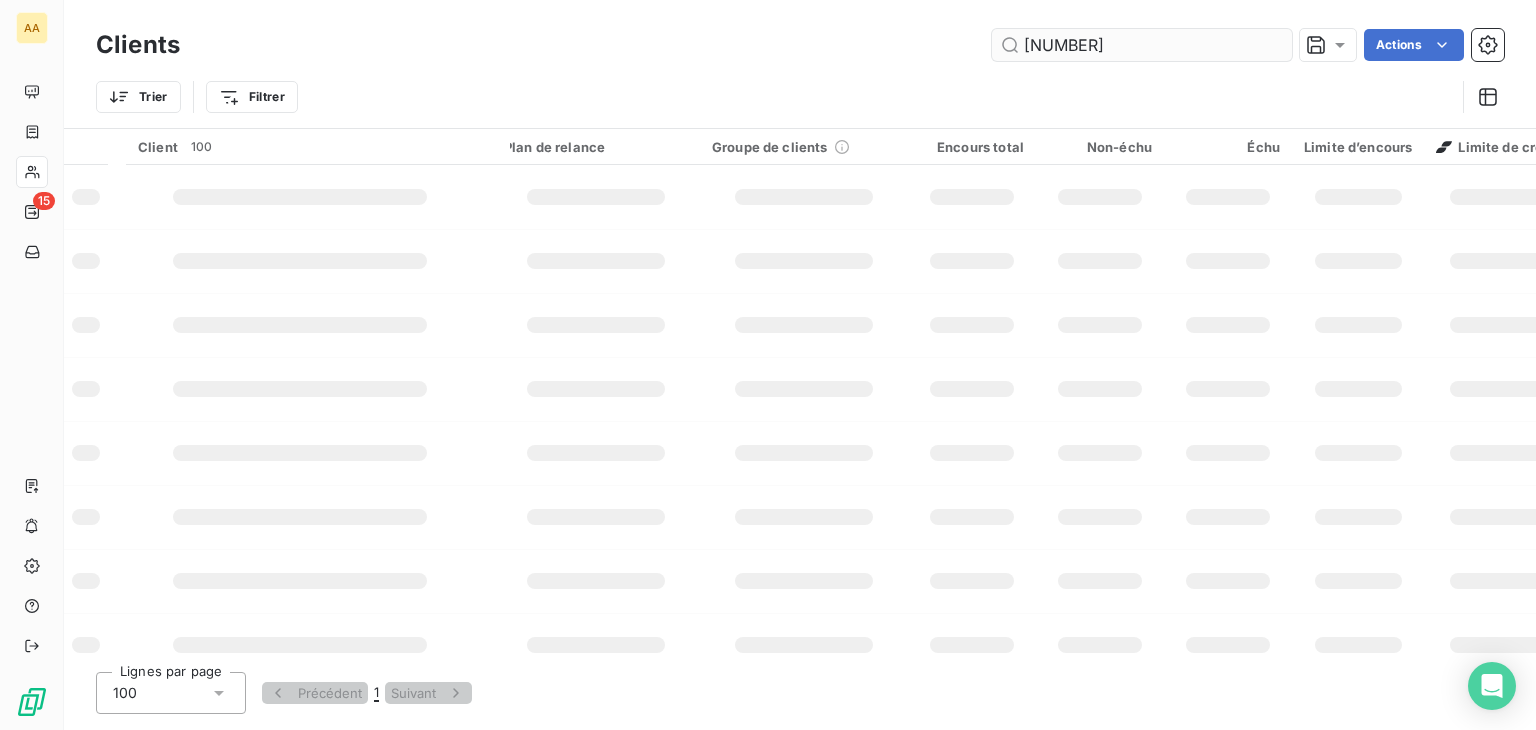 type on "[NUMBER]" 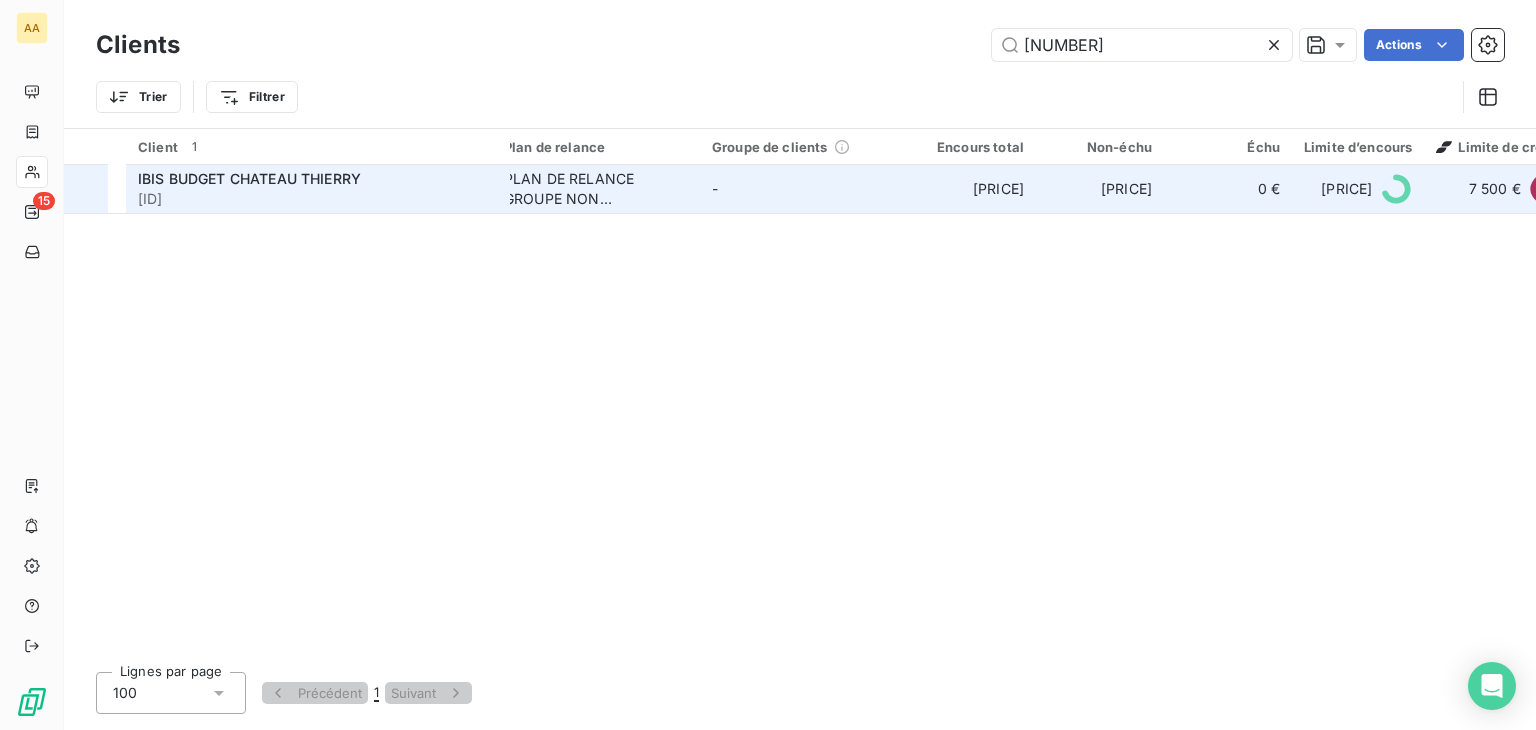 click on "IBIS BUDGET CHATEAU THIERRY [ID]" at bounding box center [318, 189] 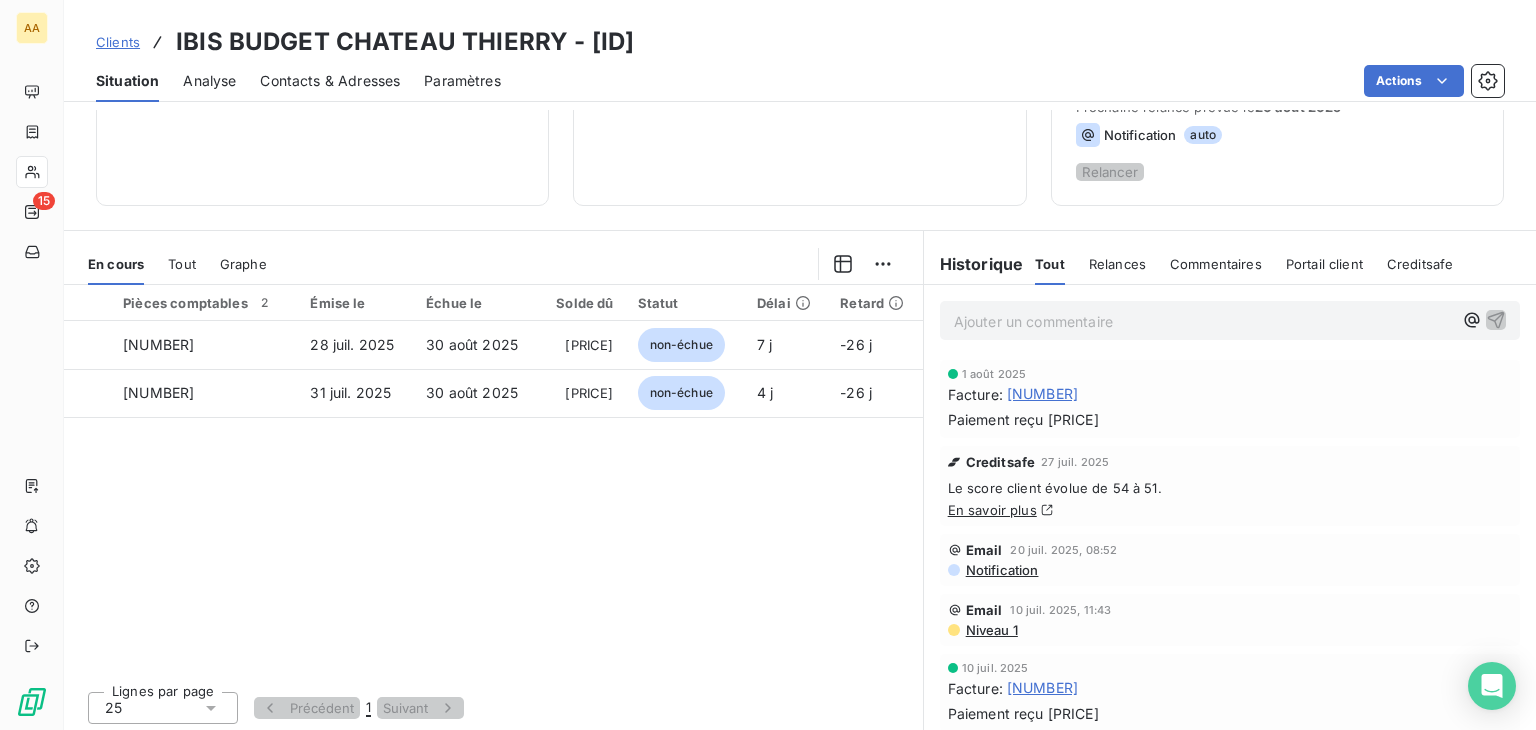 scroll, scrollTop: 300, scrollLeft: 0, axis: vertical 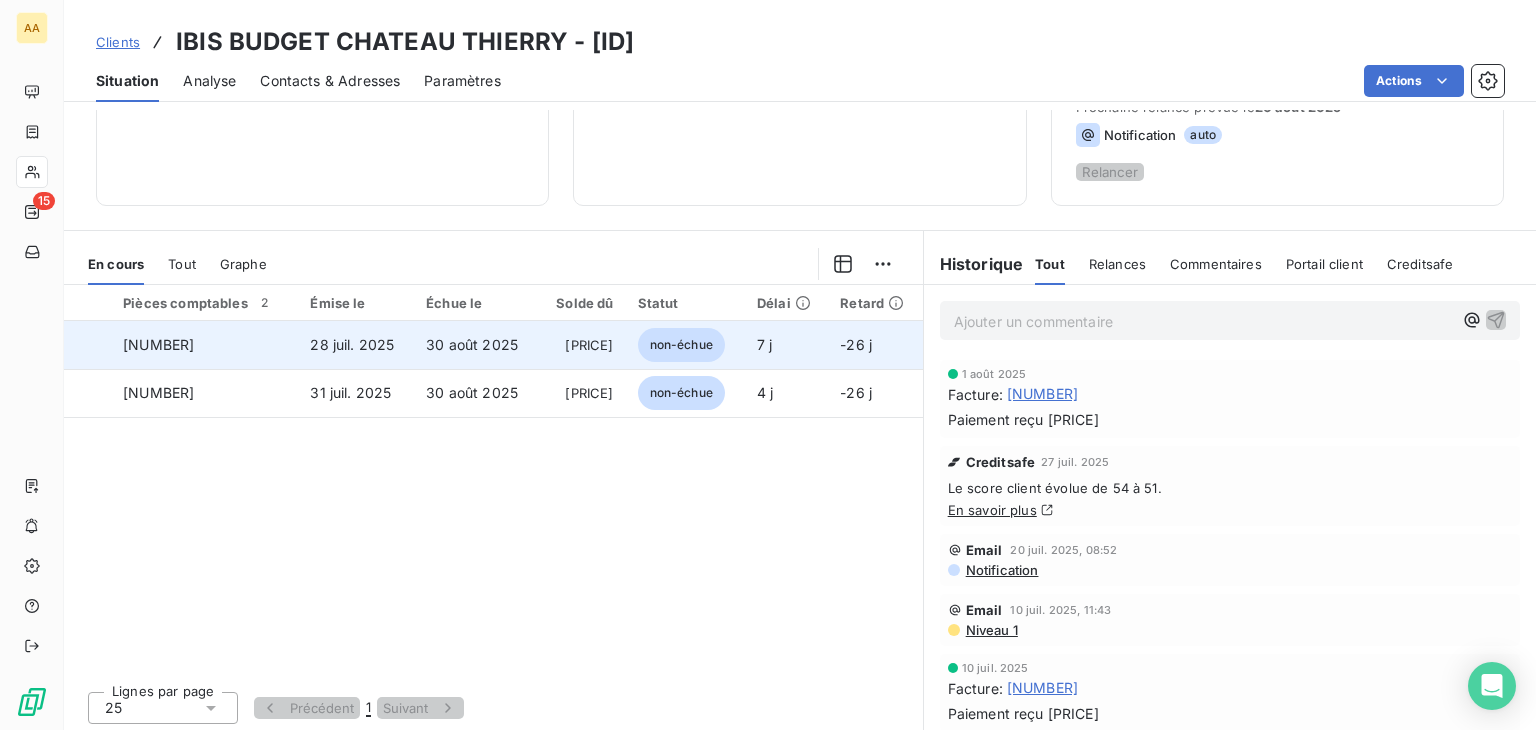 click on "non-échue" at bounding box center (681, 345) 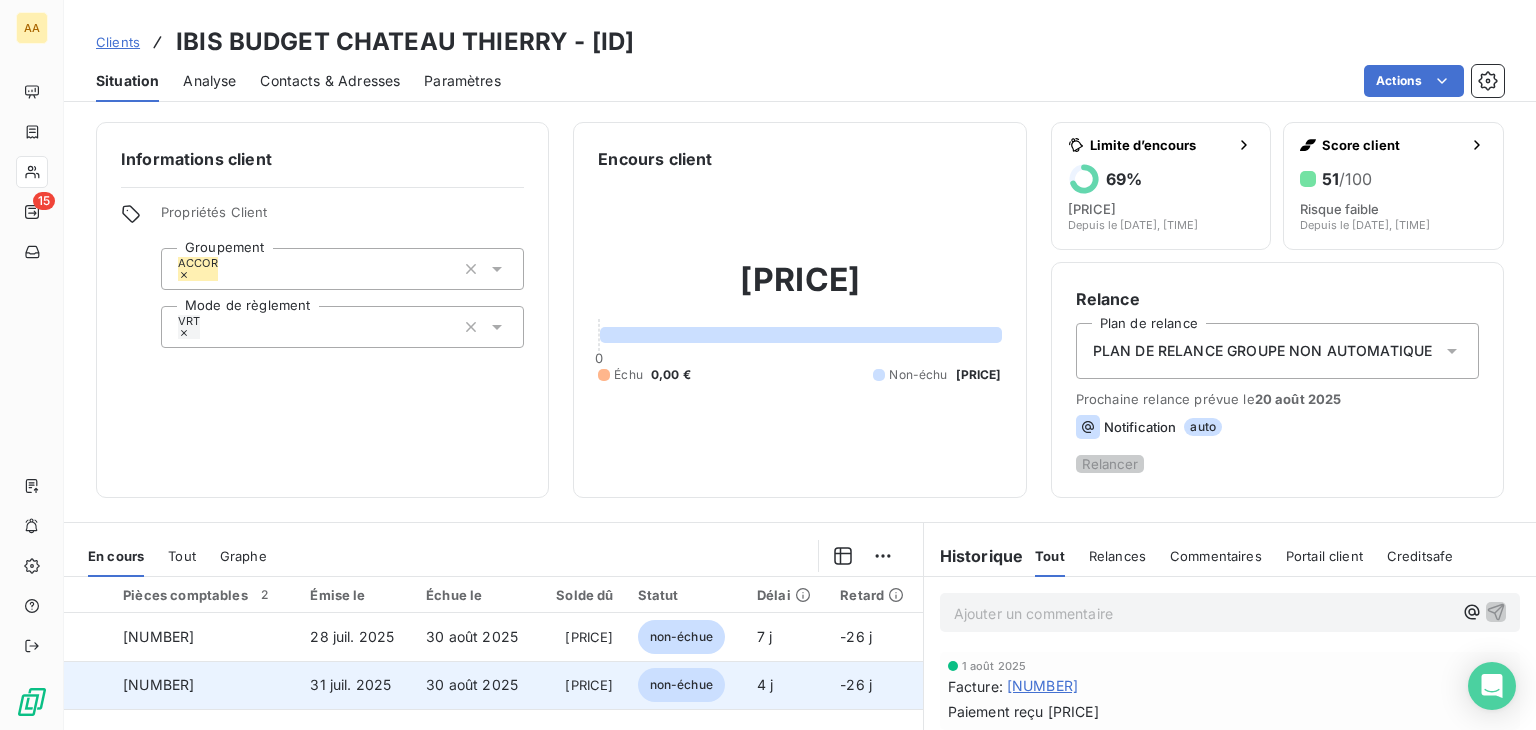 click on "non-échue" at bounding box center (681, 685) 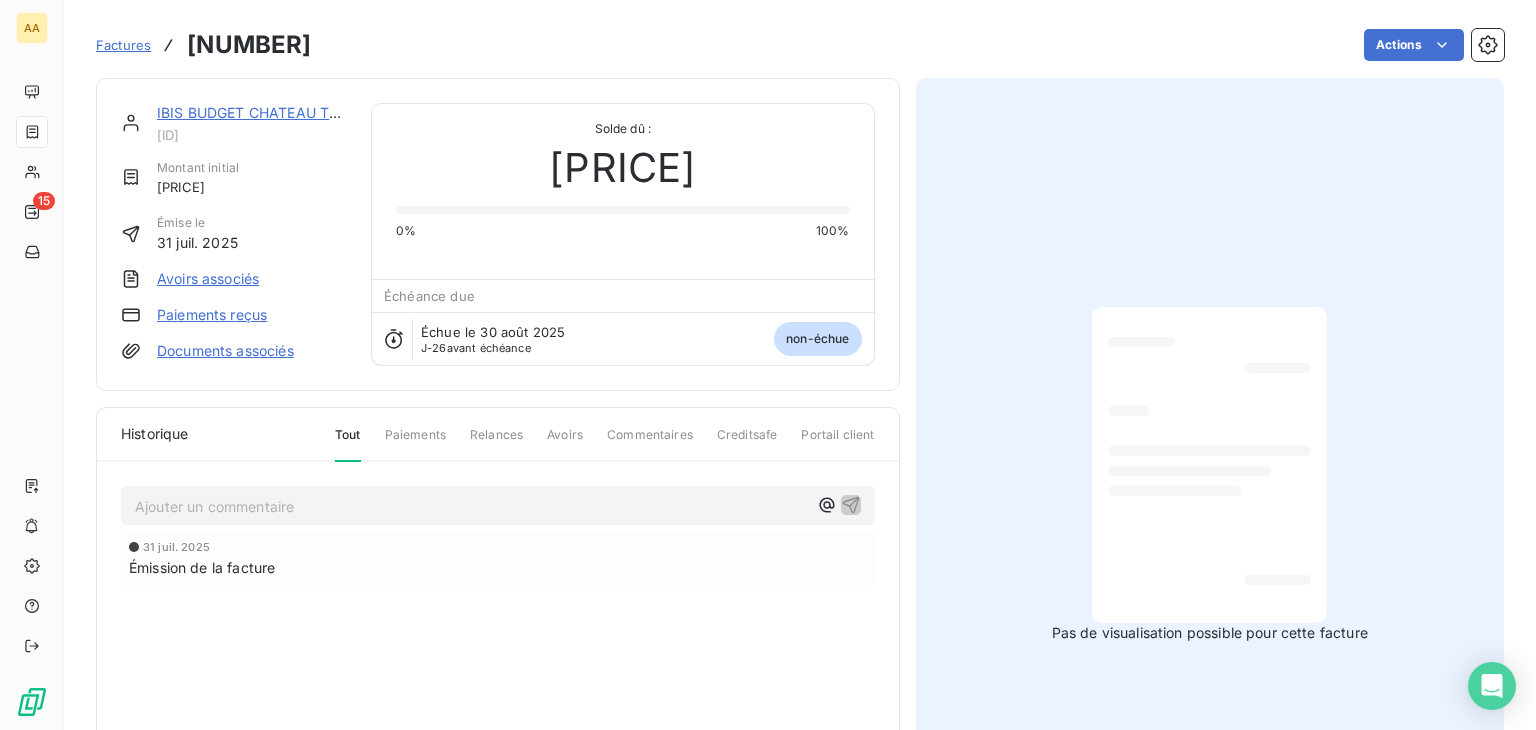 click at bounding box center (1209, 465) 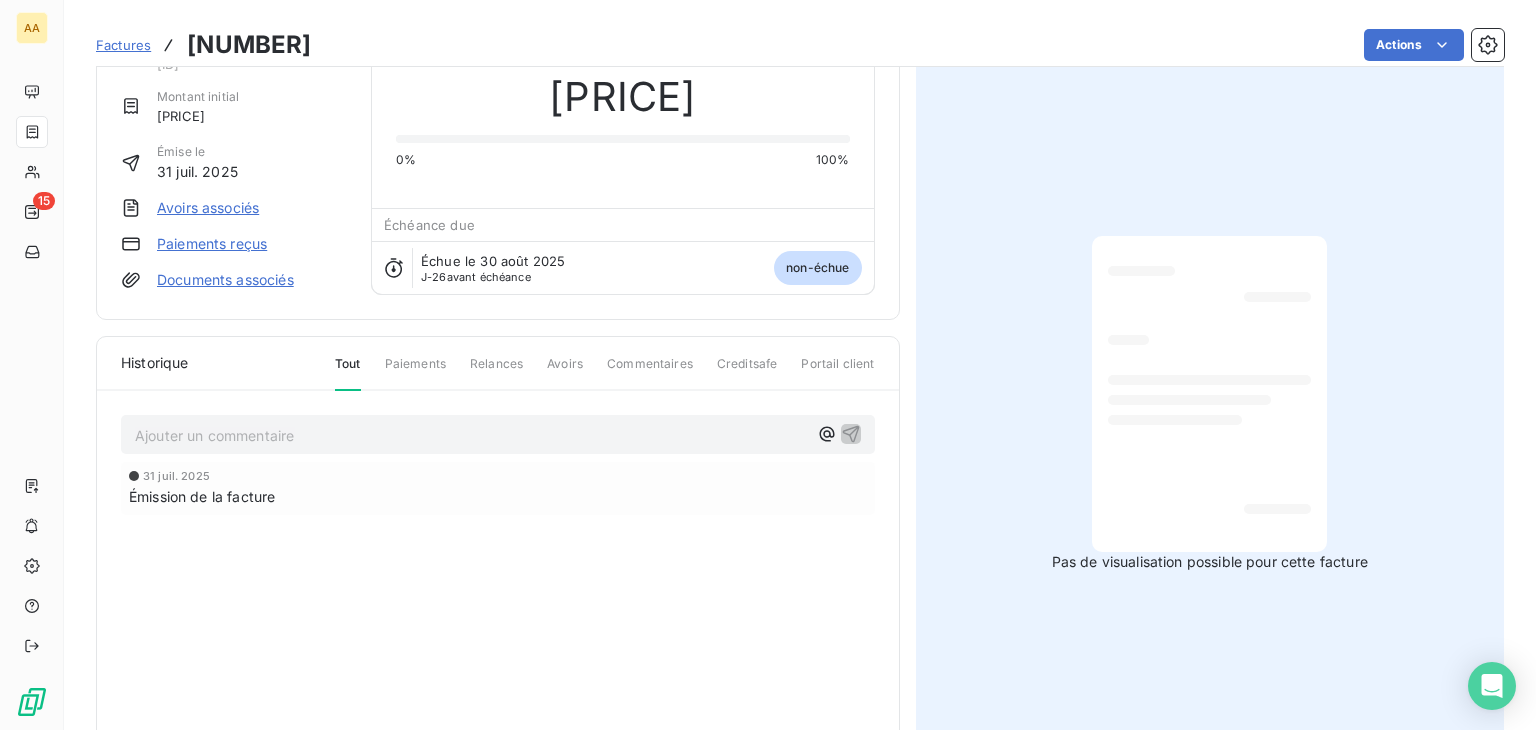 scroll, scrollTop: 0, scrollLeft: 0, axis: both 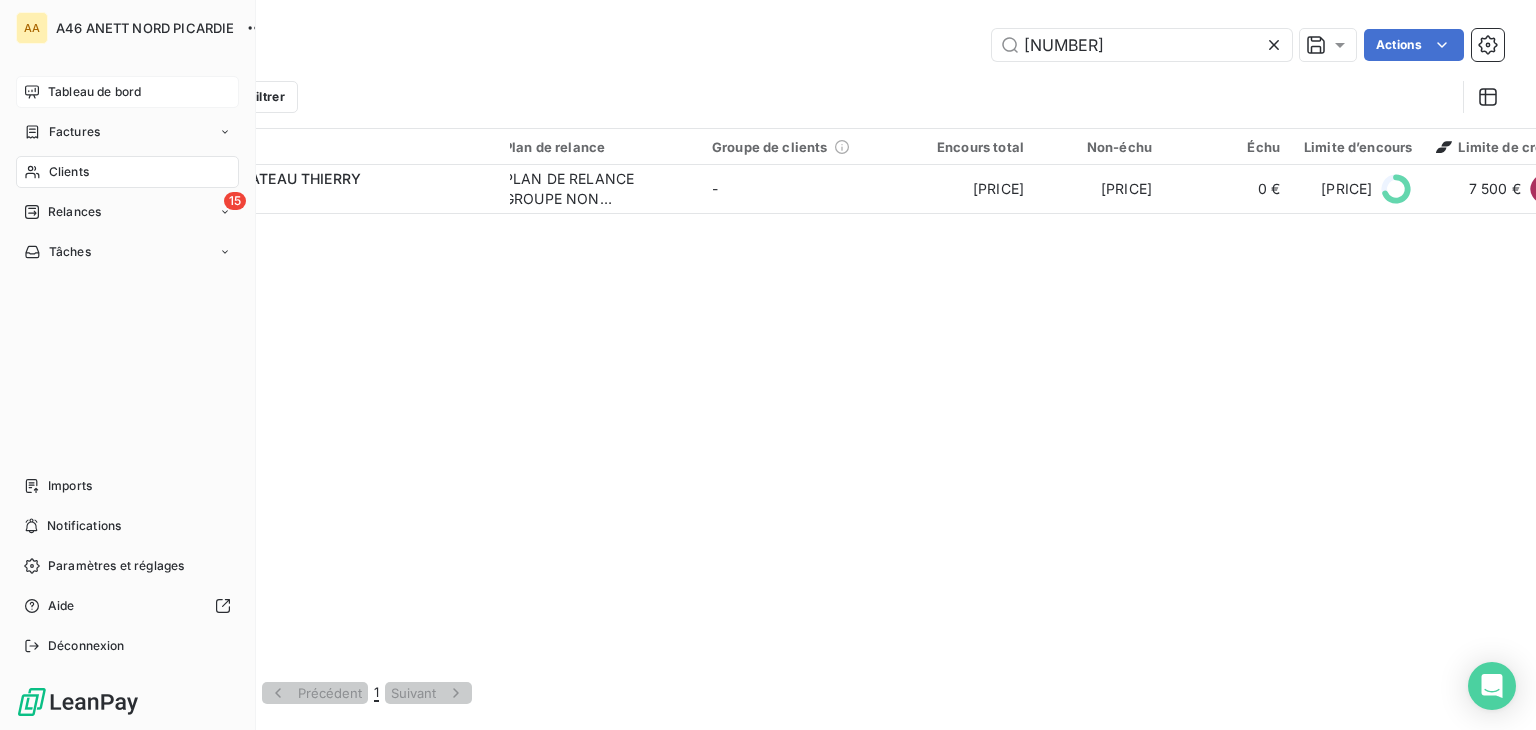 click on "Tableau de bord" at bounding box center (94, 92) 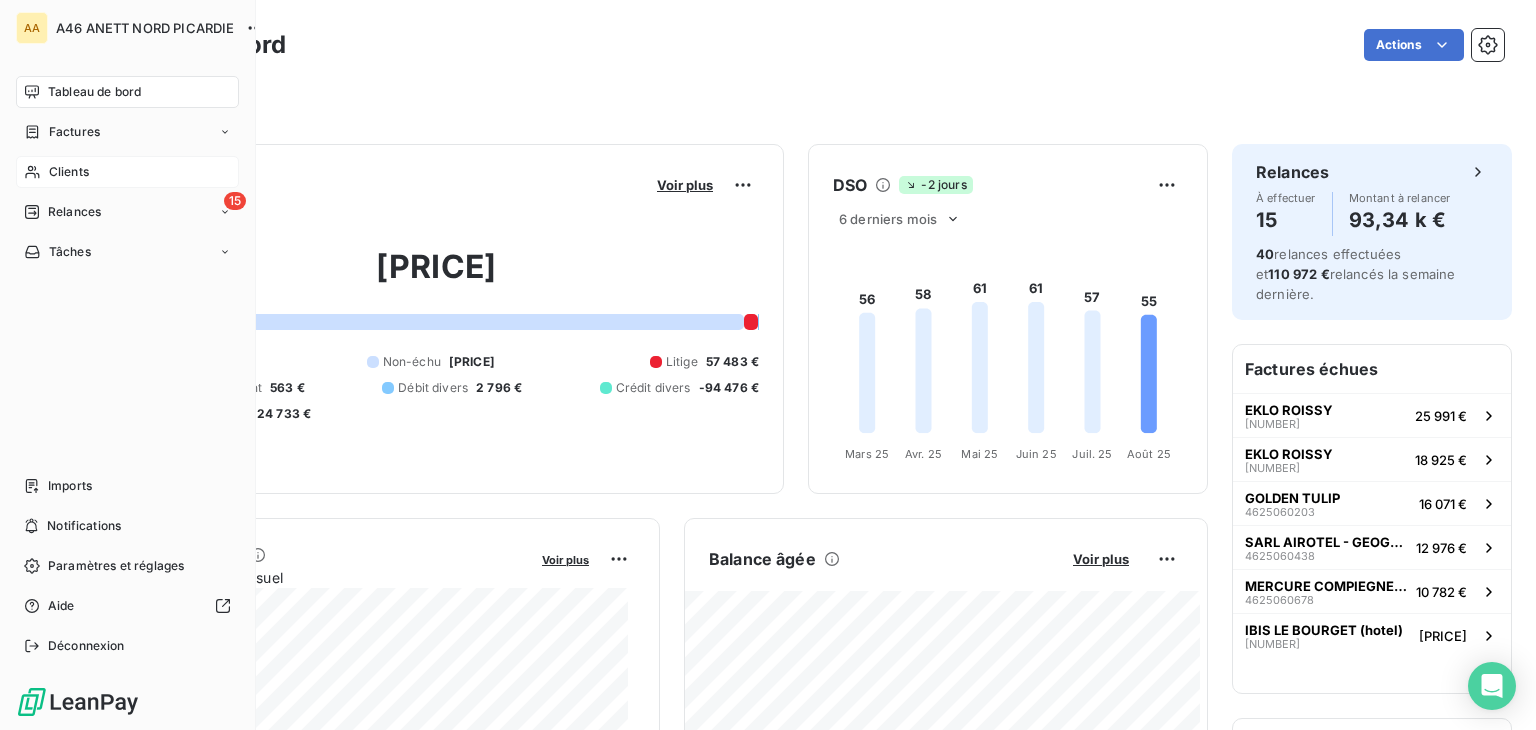 click on "Clients" at bounding box center (127, 172) 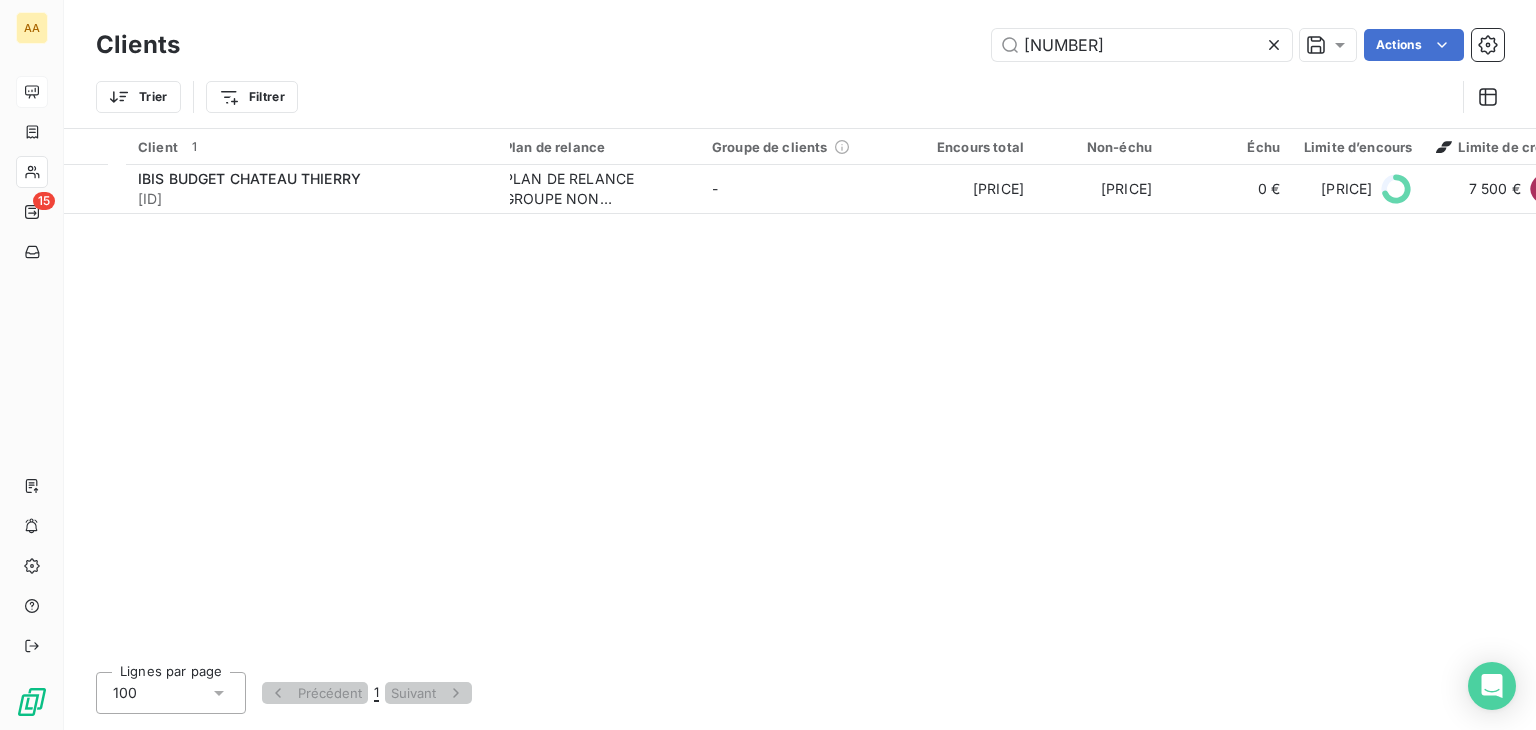 drag, startPoint x: 1146, startPoint y: 43, endPoint x: 984, endPoint y: 42, distance: 162.00308 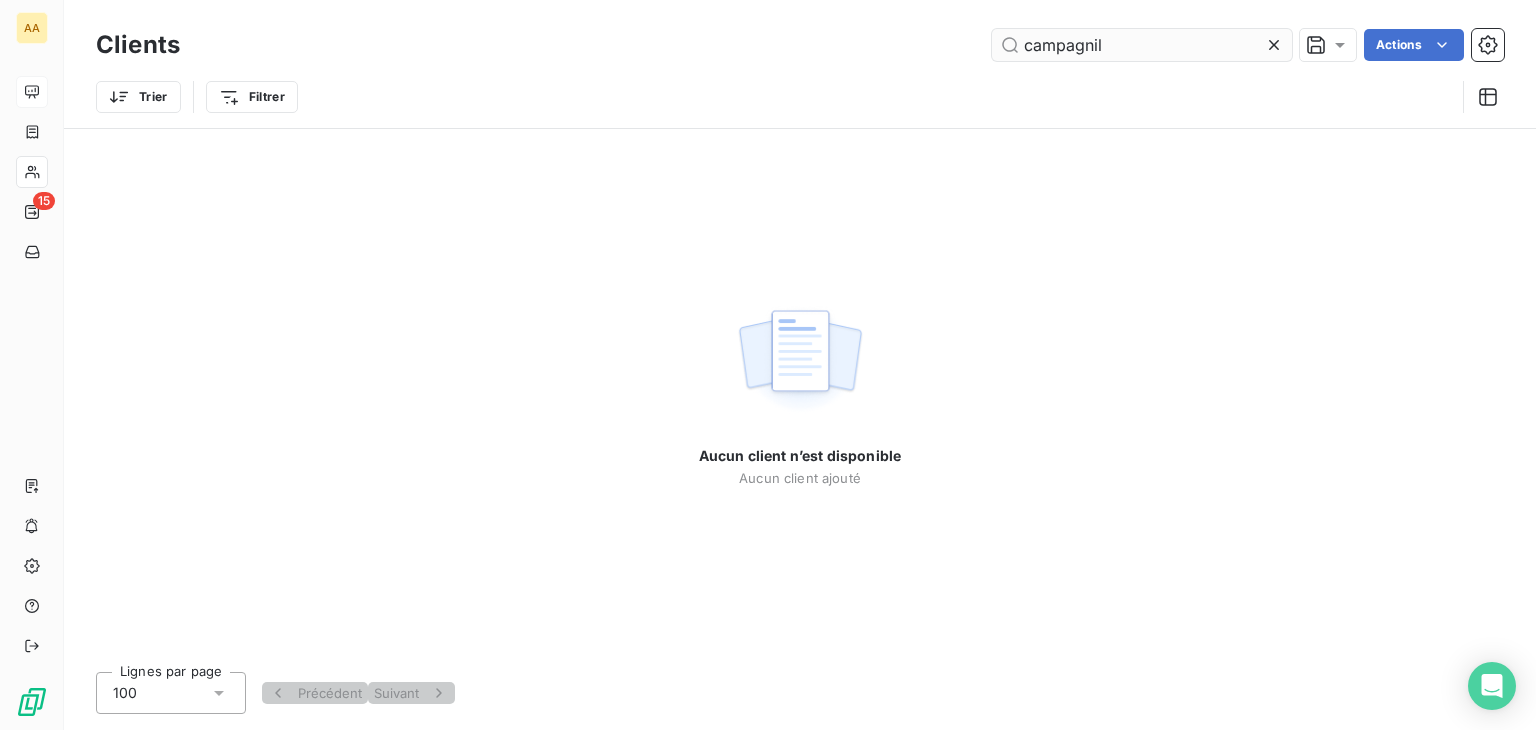 drag, startPoint x: 1141, startPoint y: 44, endPoint x: 1061, endPoint y: 46, distance: 80.024994 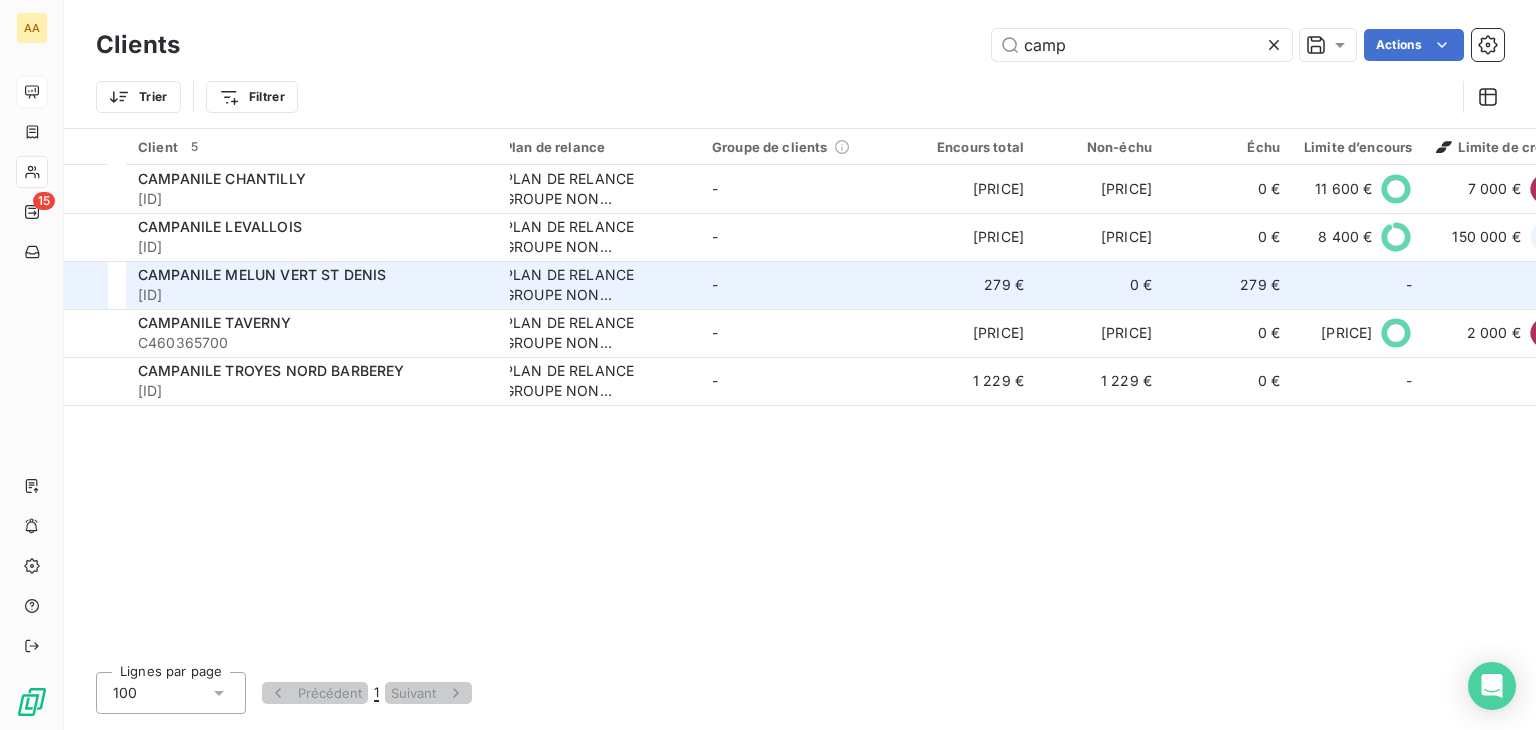 type on "camp" 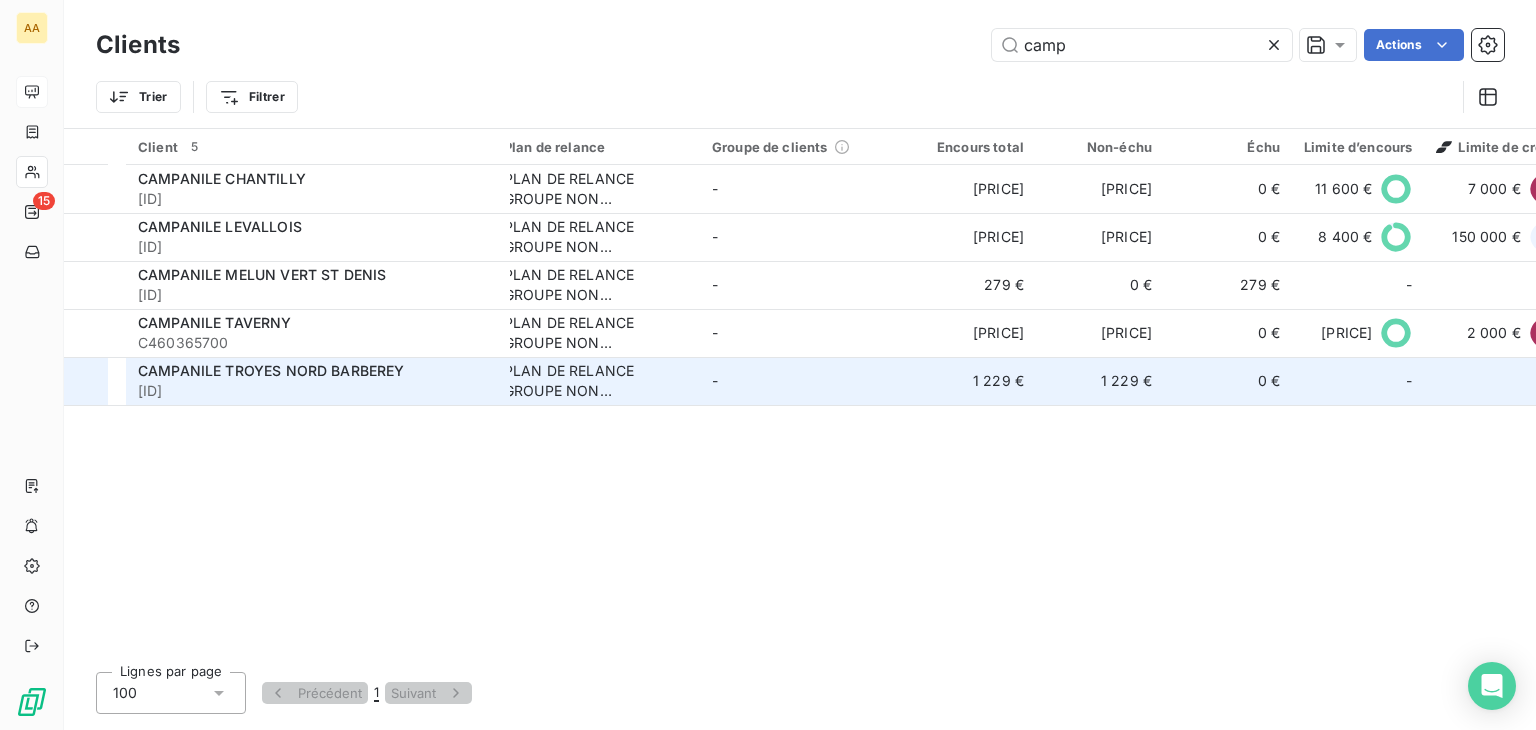 click on "CAMPANILE TROYES NORD BARBEREY" at bounding box center (271, 370) 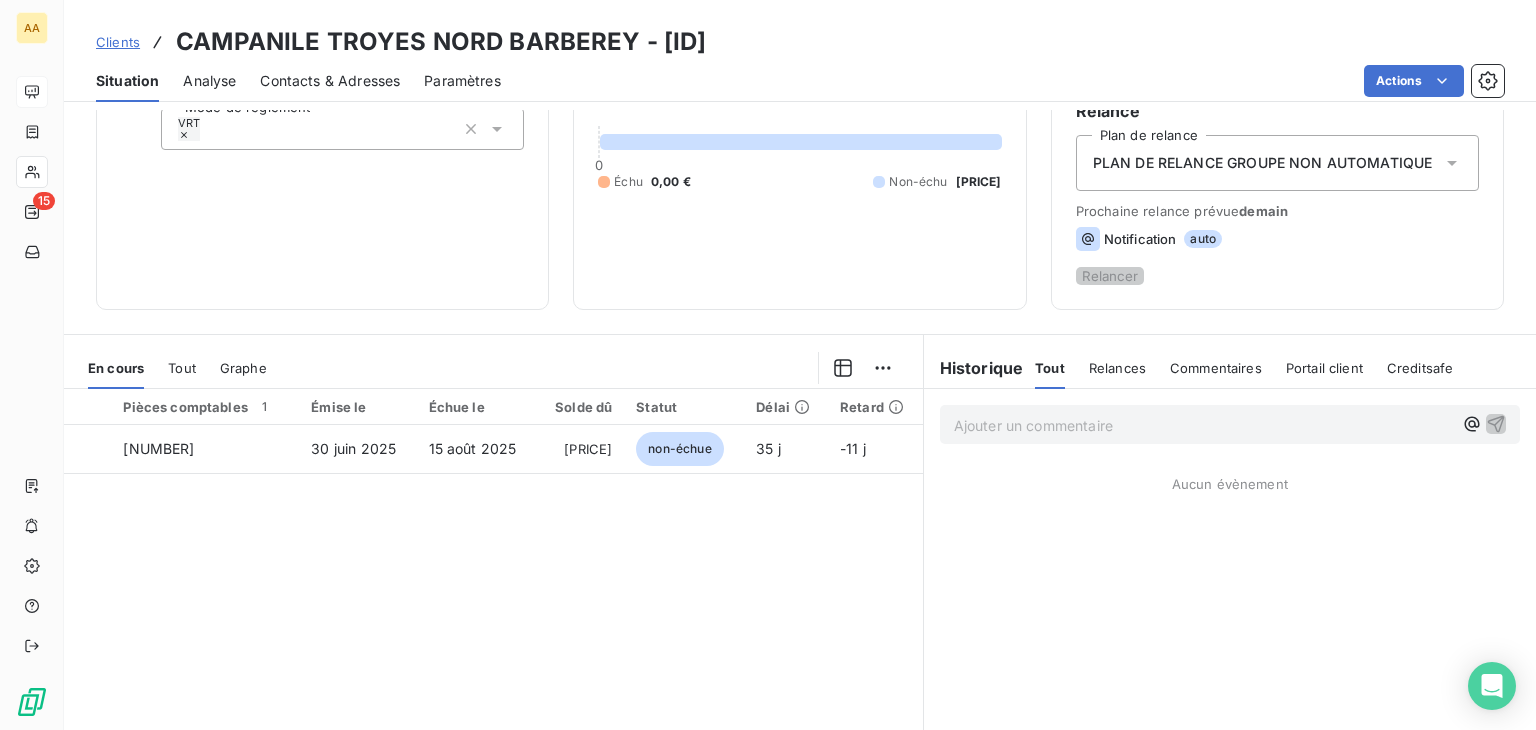scroll, scrollTop: 200, scrollLeft: 0, axis: vertical 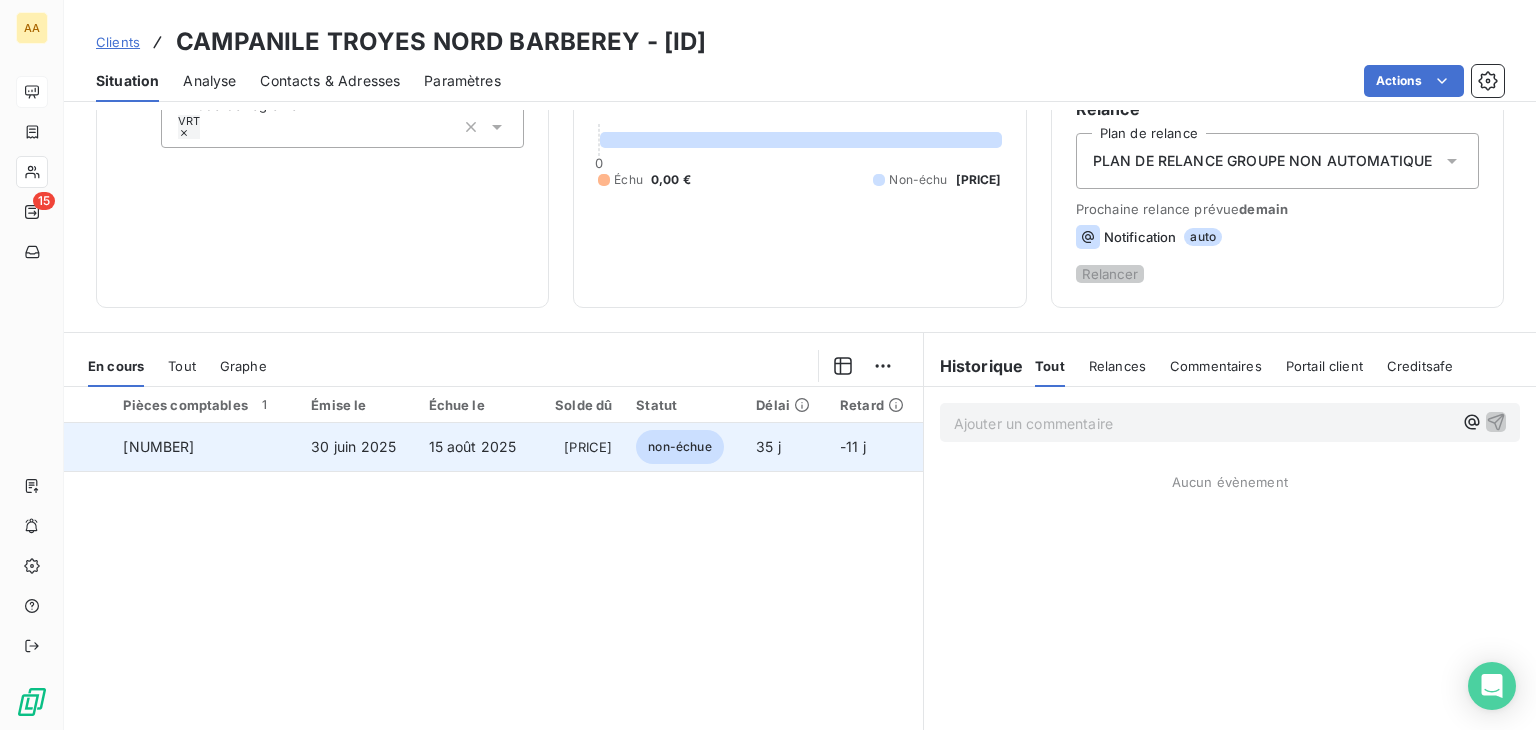 click on "non-échue" at bounding box center [679, 447] 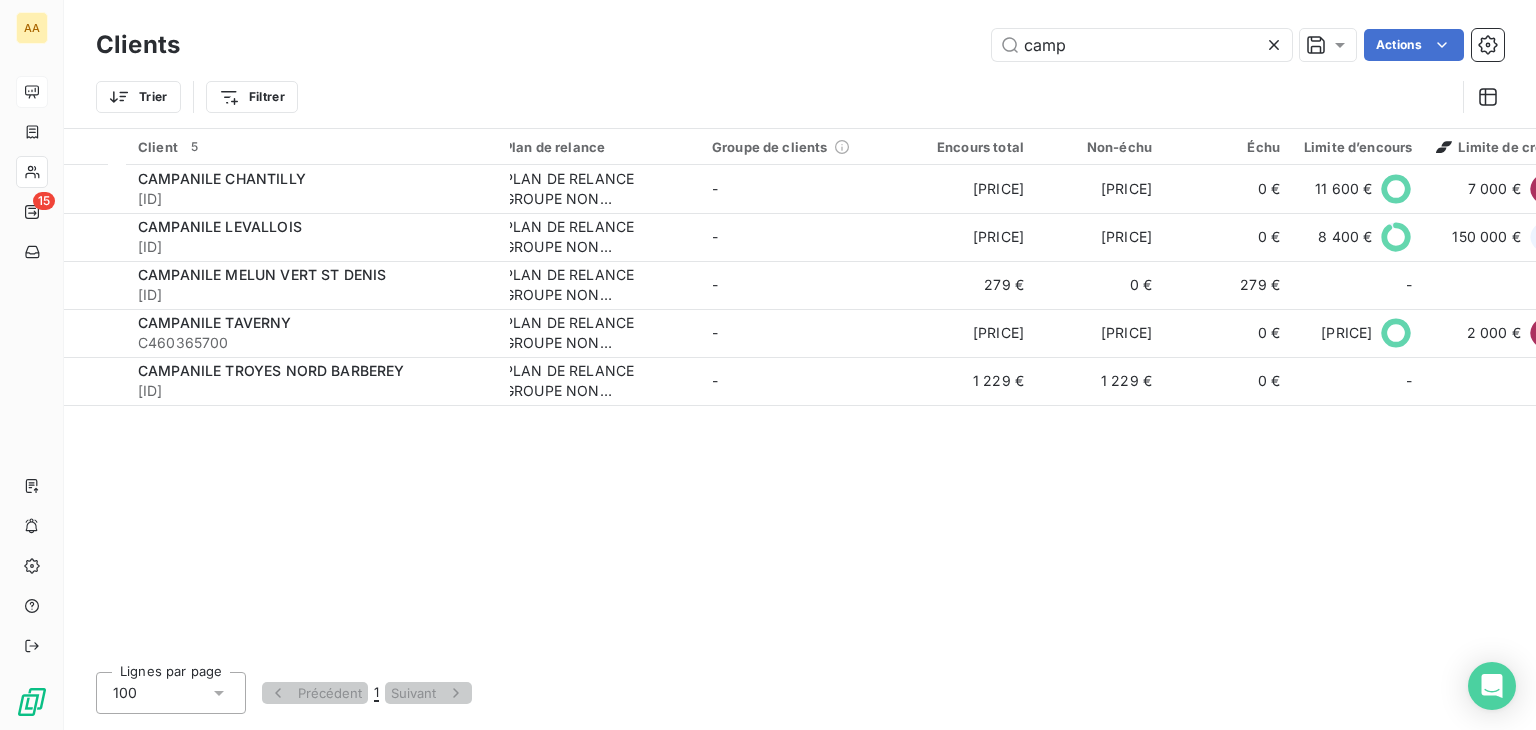 click on "Client 5 Plan de relance Groupe de clients Encours total Non-échu Échu Limite d’encours Limite de crédit Score Délai moyen de paiement Groupement Mode de règlement CAMPANILE CHANTILLY [ID] PLAN DE RELANCE GROUPE NON AUTOMATIQUE - [PRICE] [PRICE] [PRICE] [PRICE] [PRICE] 70 /100 52 jours LOUVRE HOTELS VRT CAMPANILE LEVALLOIS [ID] PLAN DE RELANCE GROUPE NON AUTOMATIQUE - [PRICE] [PRICE] [PRICE] [PRICE] [PRICE] 90 /100 63 jours LOUVRE HOTELS VRT CAMPANILE MELUN VERT ST DENIS [ID] PLAN DE RELANCE GROUPE NON AUTOMATIQUE - [PRICE] [PRICE] [PRICE] - - - - PRL CAMPANILE TAVERNY [ID] PLAN DE RELANCE GROUPE NON AUTOMATIQUE - [PRICE] [PRICE] [PRICE] [PRICE] [PRICE] 69 /100 46 jours LOUVRE HOTELS VRT CAMPANILE TROYES NORD BARBEREY [ID] PLAN DE RELANCE GROUPE NON AUTOMATIQUE - [PRICE] [PRICE] [PRICE] - - - - VRT" at bounding box center [800, 392] 